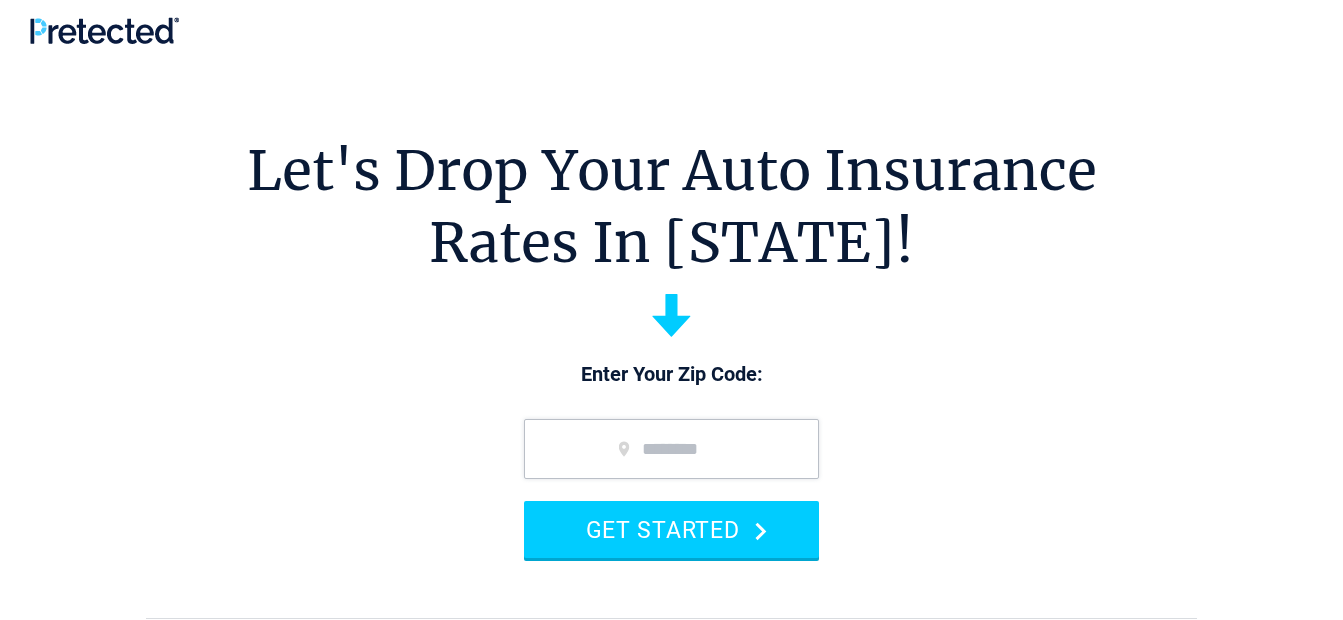 scroll, scrollTop: 0, scrollLeft: 0, axis: both 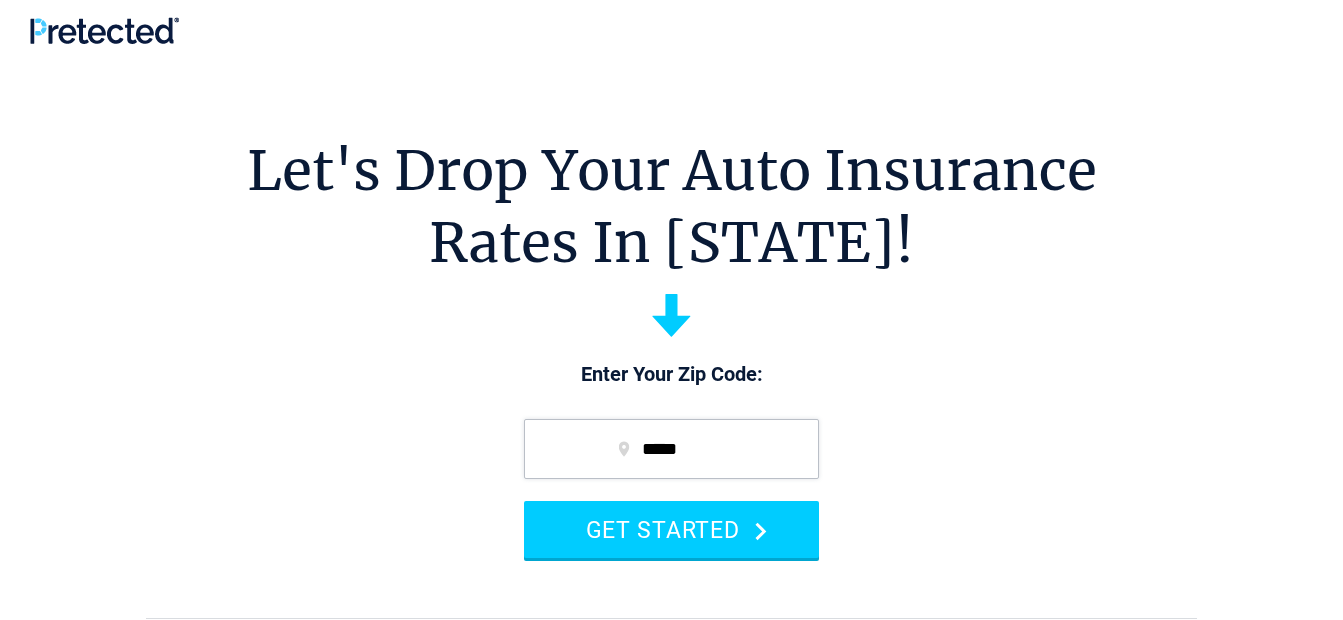 type on "*****" 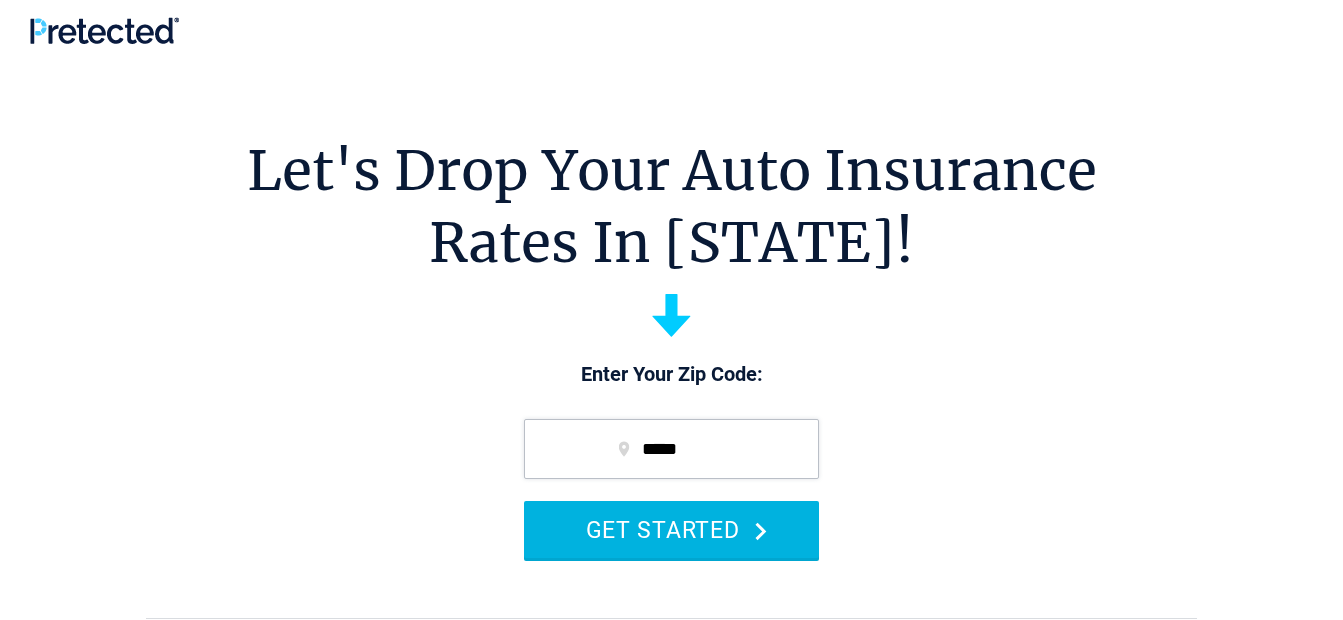 click on "GET STARTED" at bounding box center [671, 529] 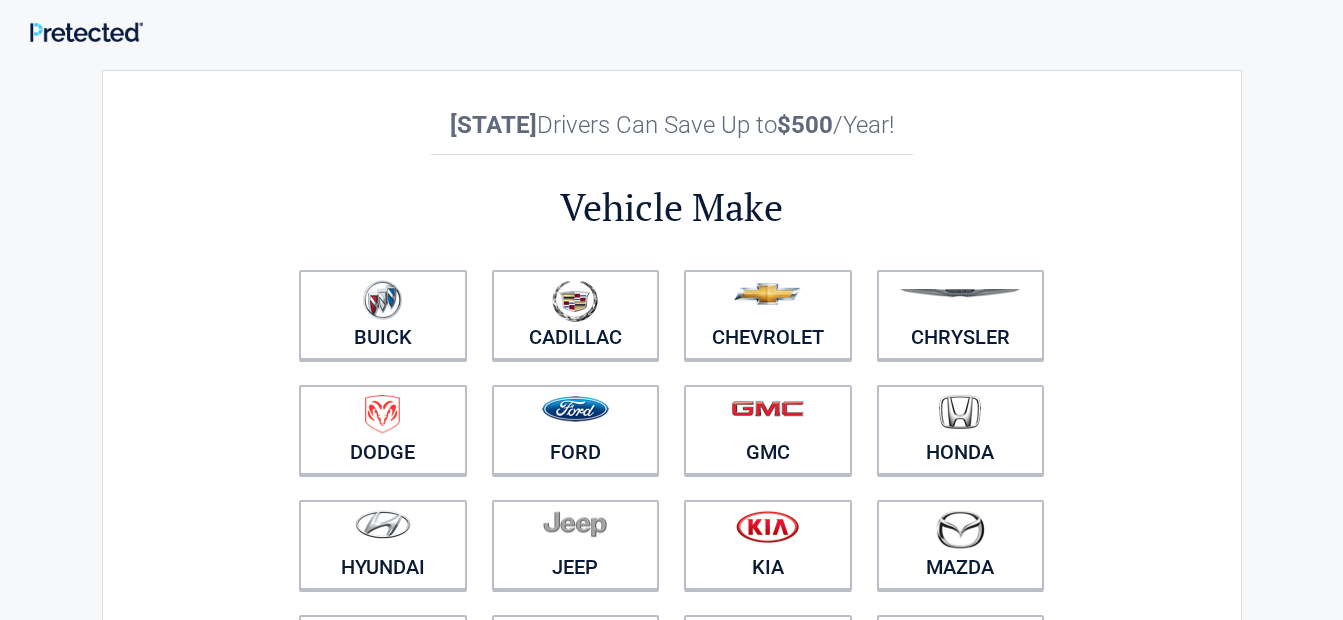 scroll, scrollTop: 0, scrollLeft: 0, axis: both 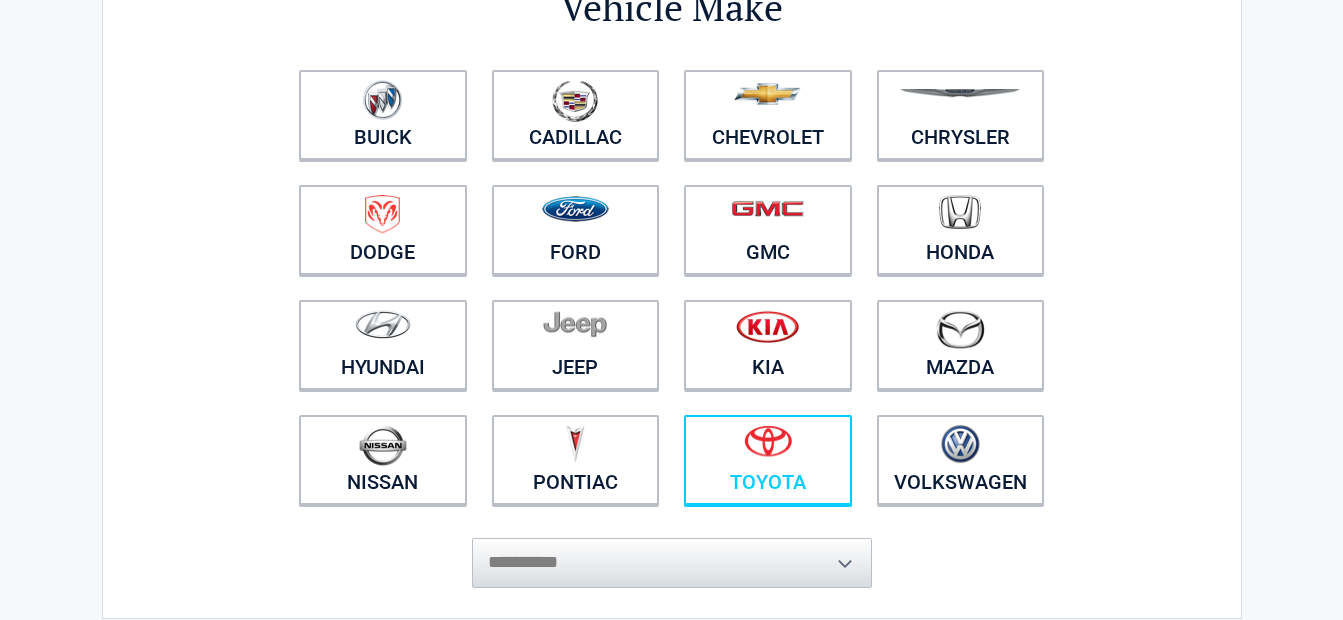 click at bounding box center [768, 447] 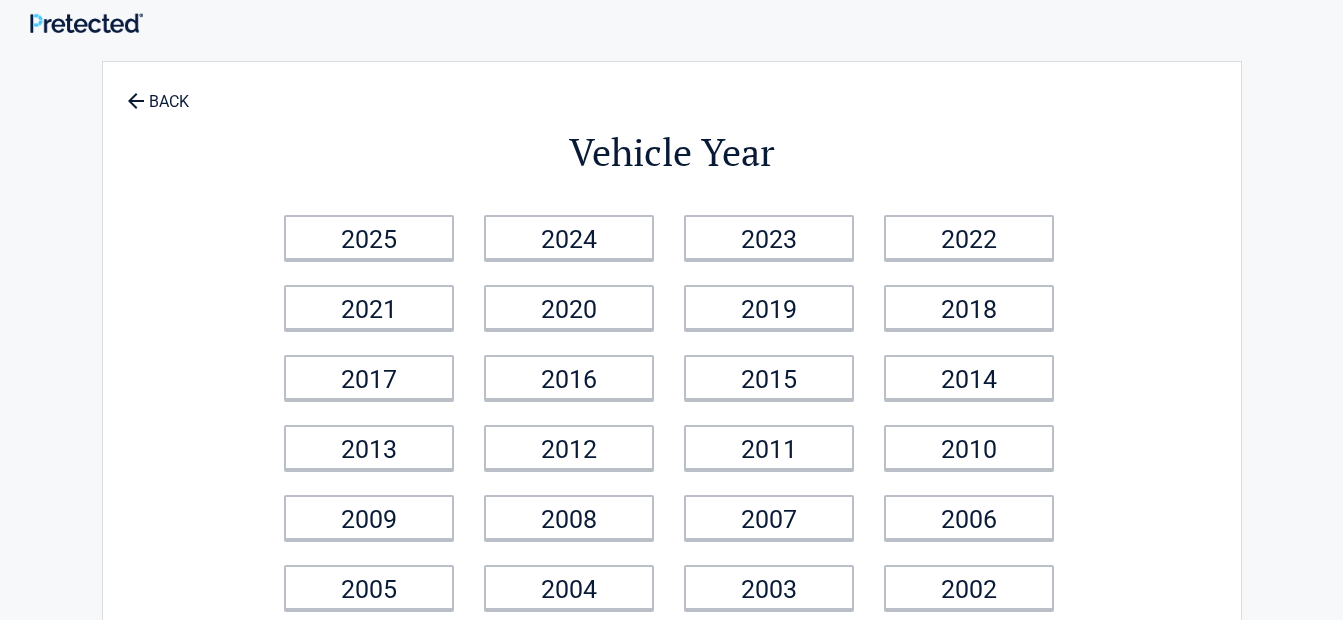 scroll, scrollTop: 0, scrollLeft: 0, axis: both 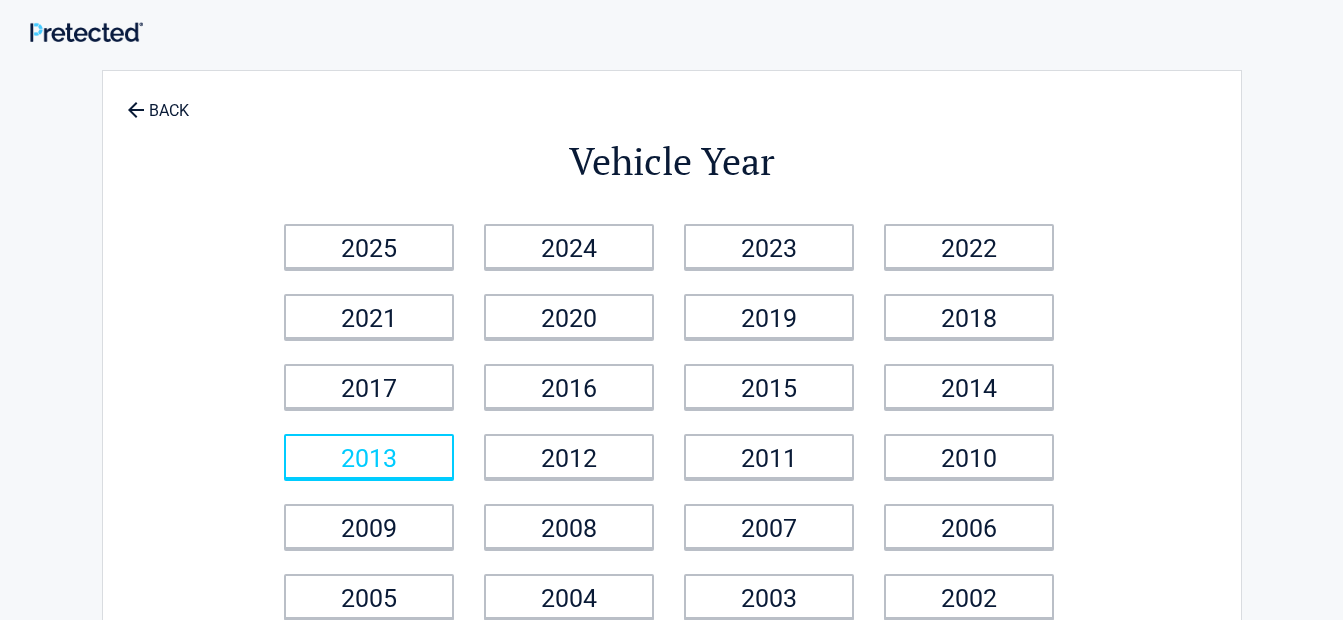 click on "2013" at bounding box center [369, 456] 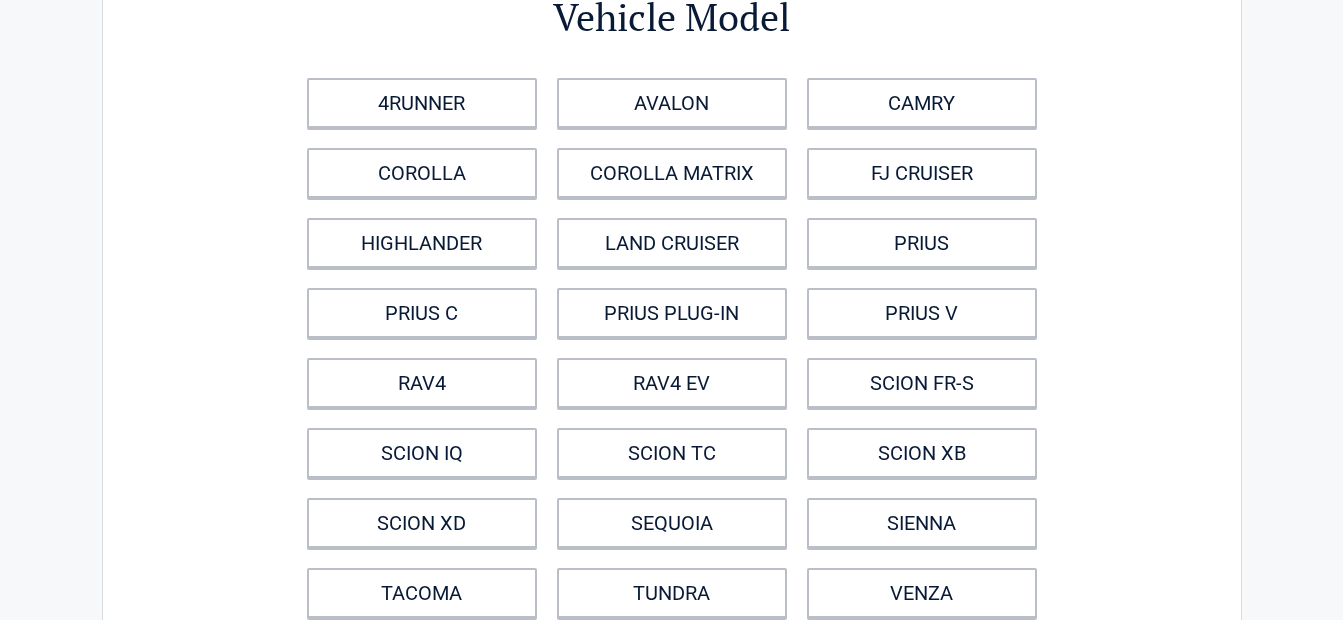scroll, scrollTop: 100, scrollLeft: 0, axis: vertical 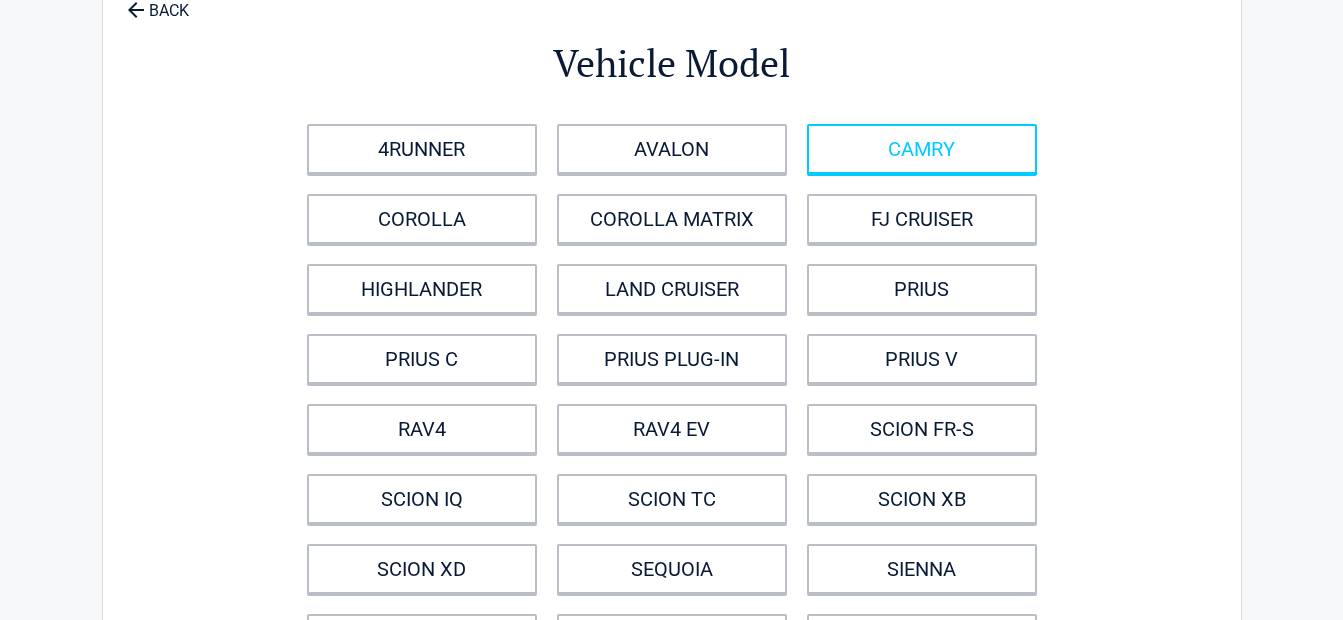 click on "CAMRY" at bounding box center (922, 149) 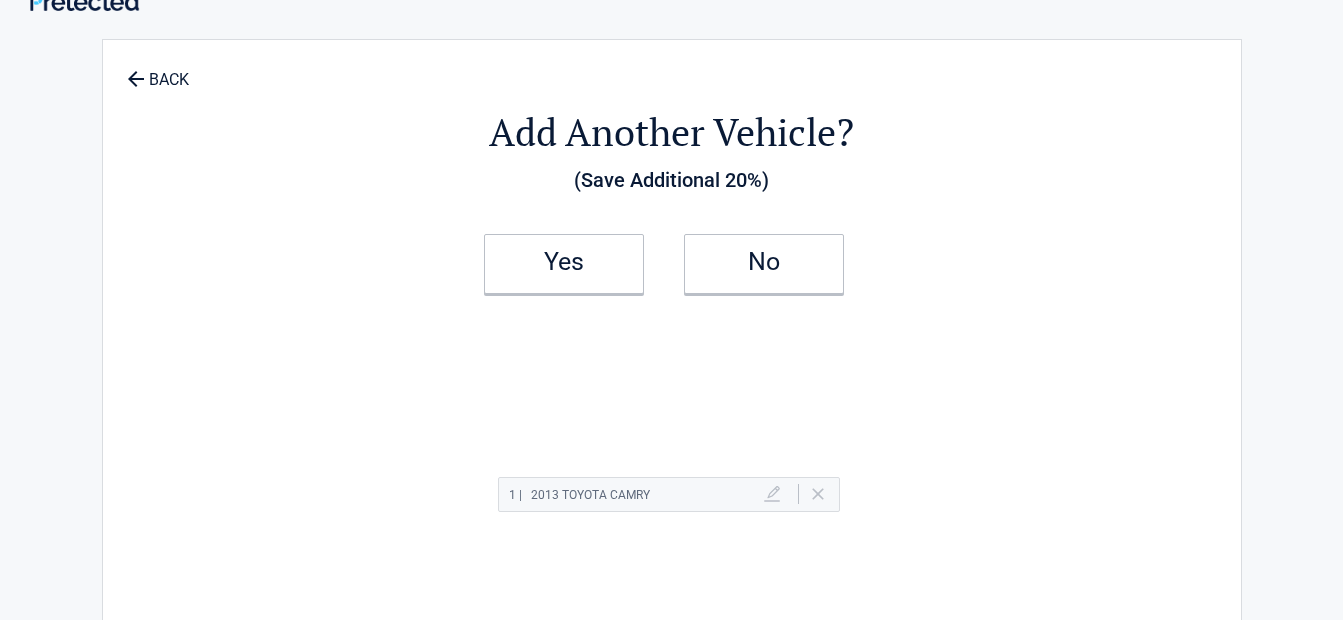 scroll, scrollTop: 0, scrollLeft: 0, axis: both 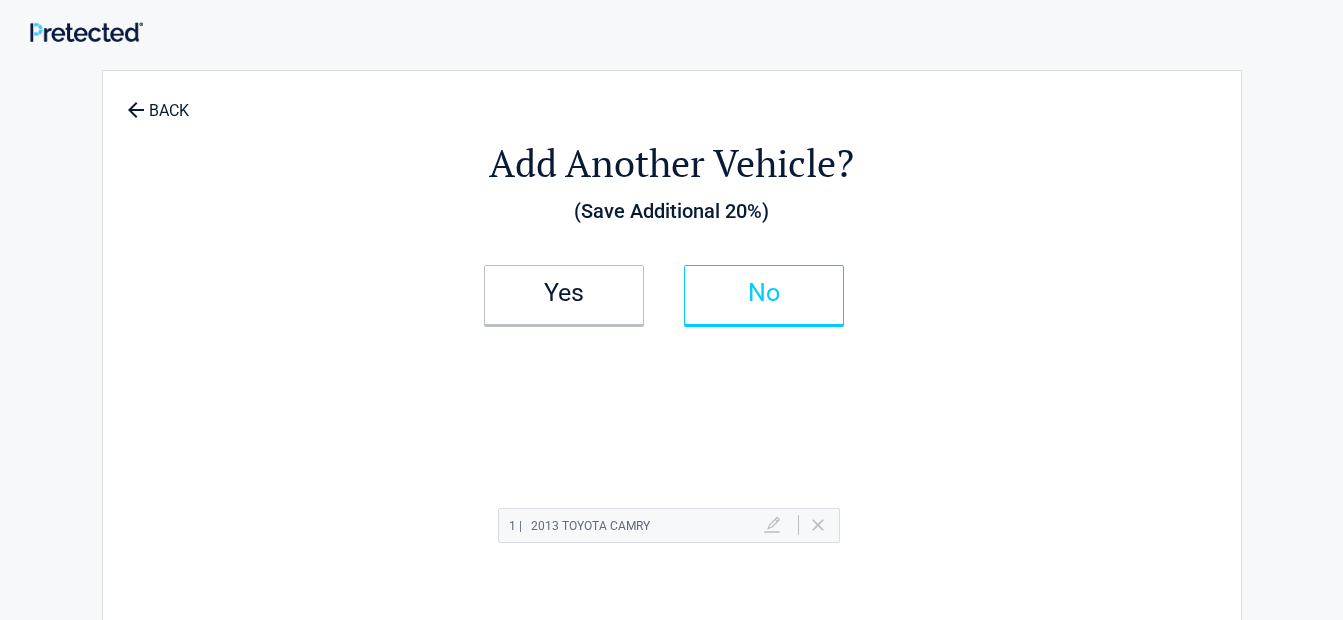 click on "No" at bounding box center (764, 293) 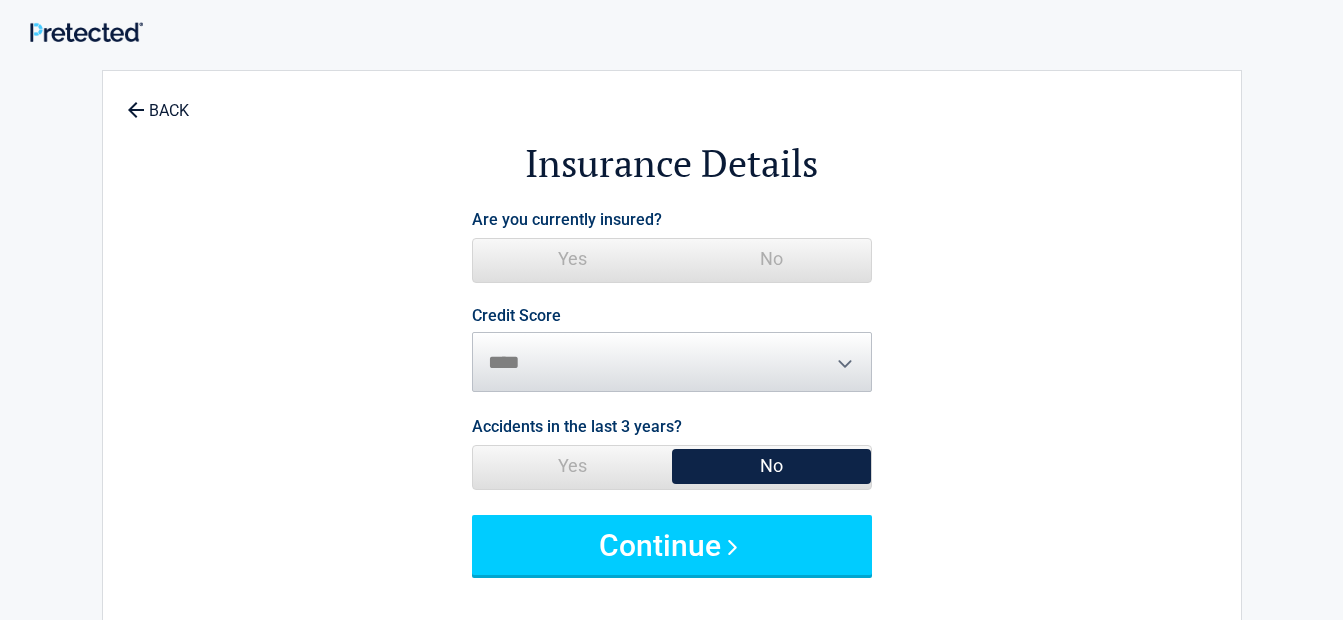 click on "No" at bounding box center (771, 259) 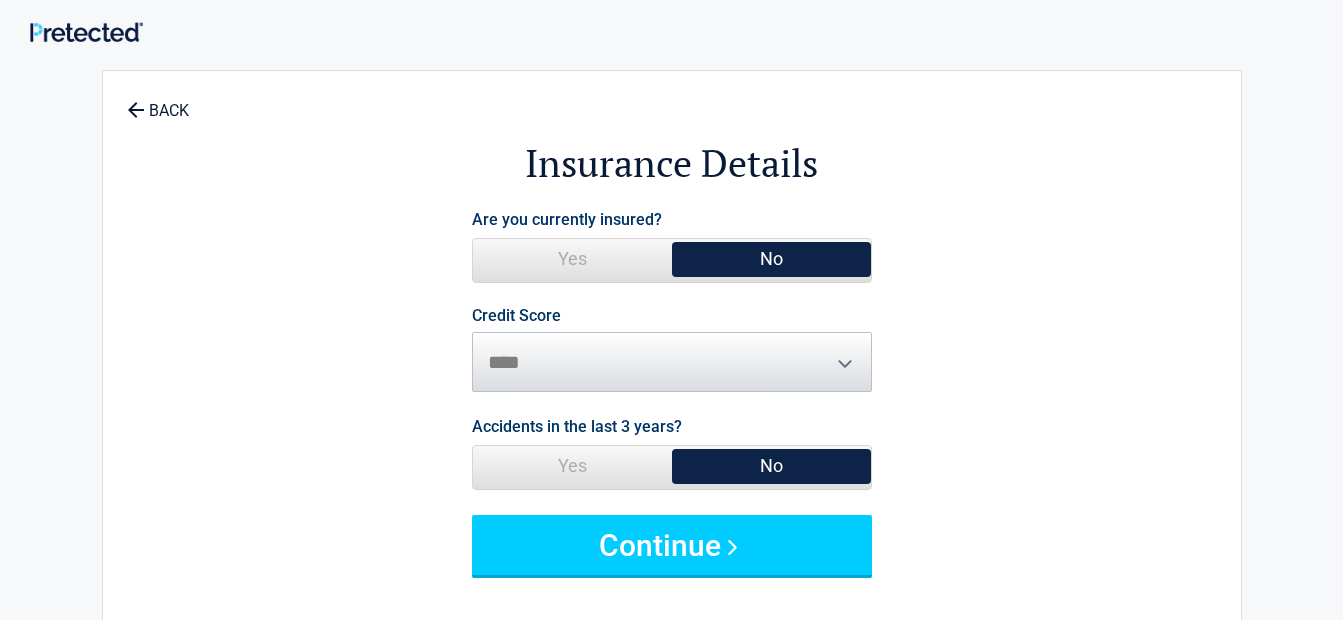 scroll, scrollTop: 100, scrollLeft: 0, axis: vertical 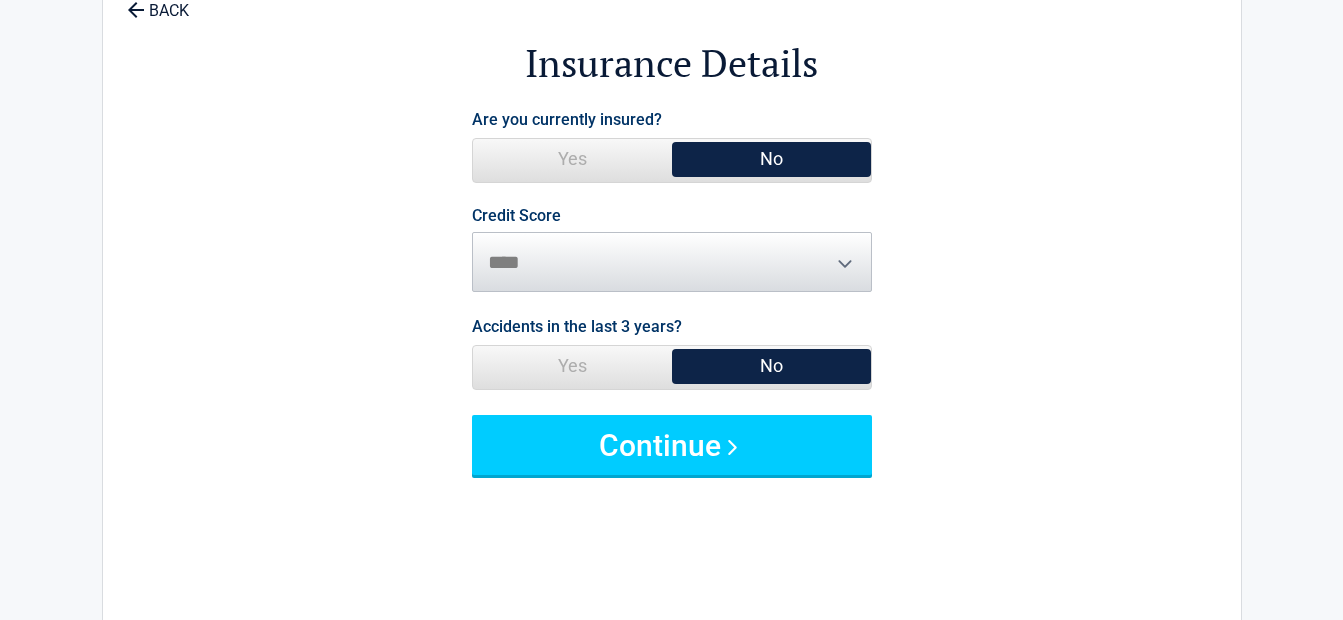 click on "No" at bounding box center [771, 366] 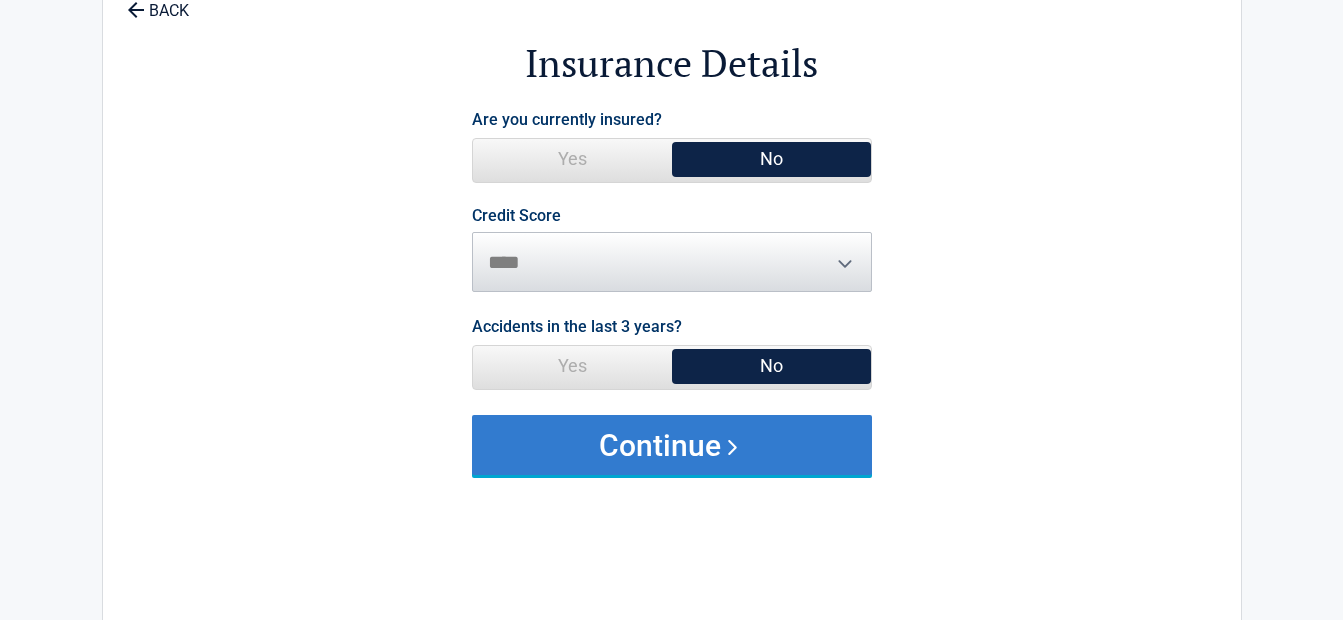 click on "Continue" at bounding box center [672, 445] 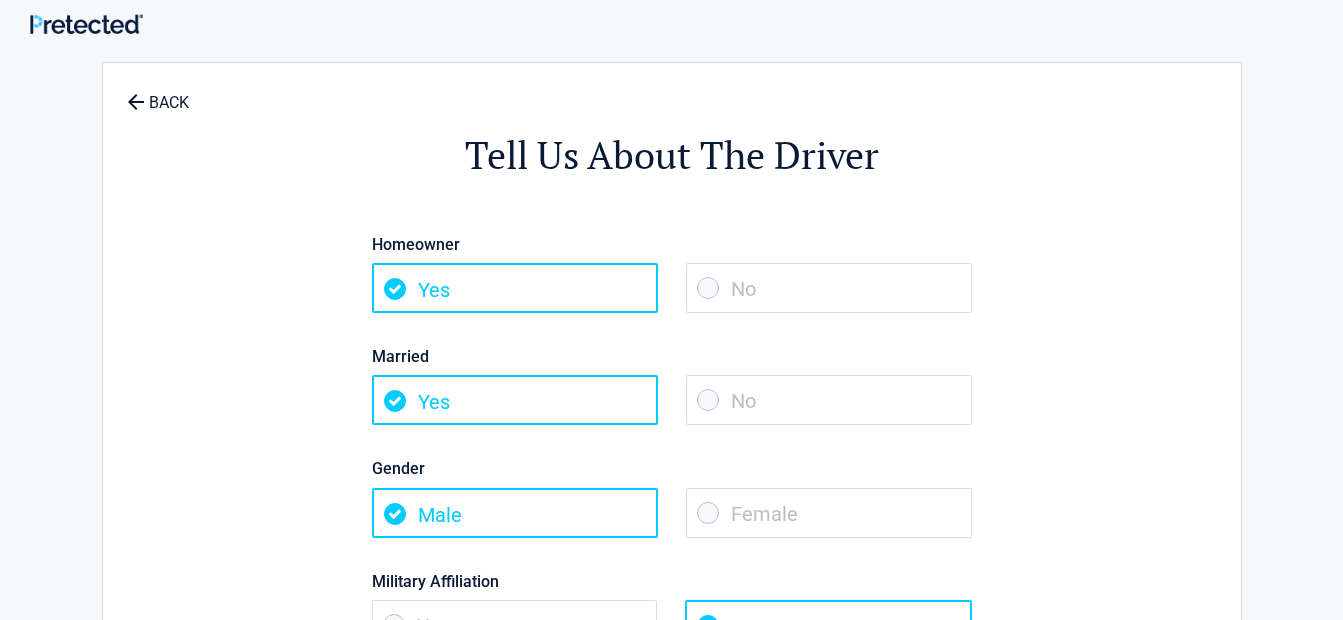 scroll, scrollTop: 0, scrollLeft: 0, axis: both 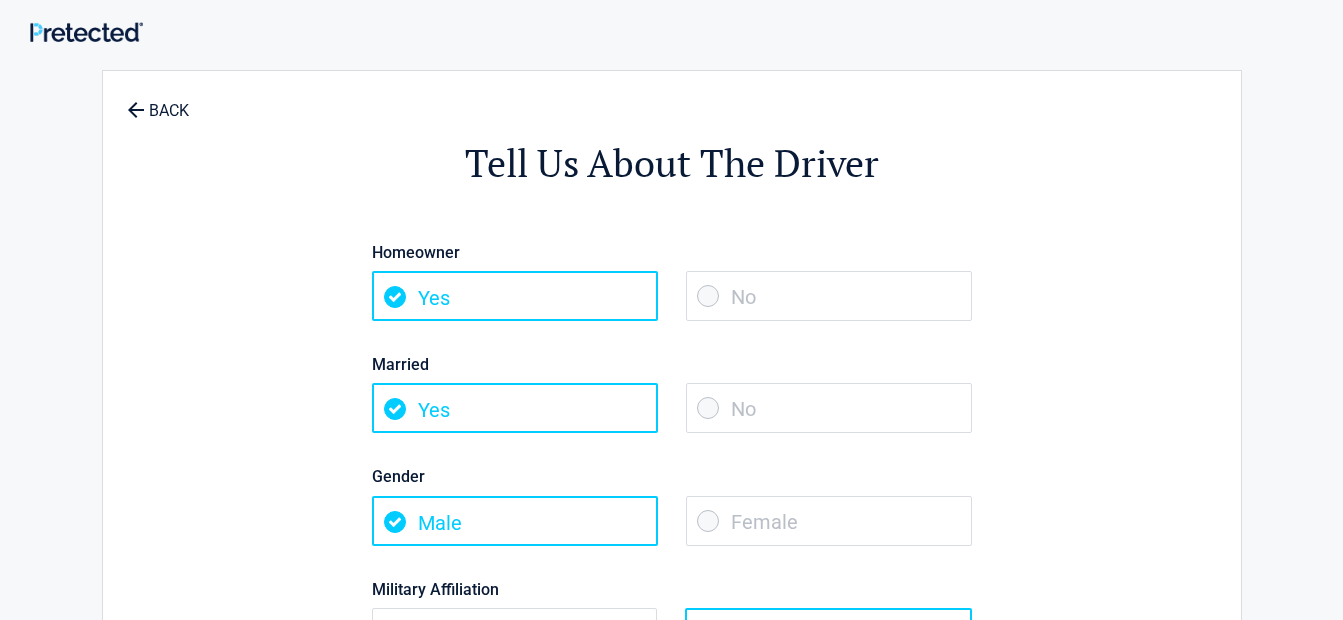 click on "No" at bounding box center [829, 296] 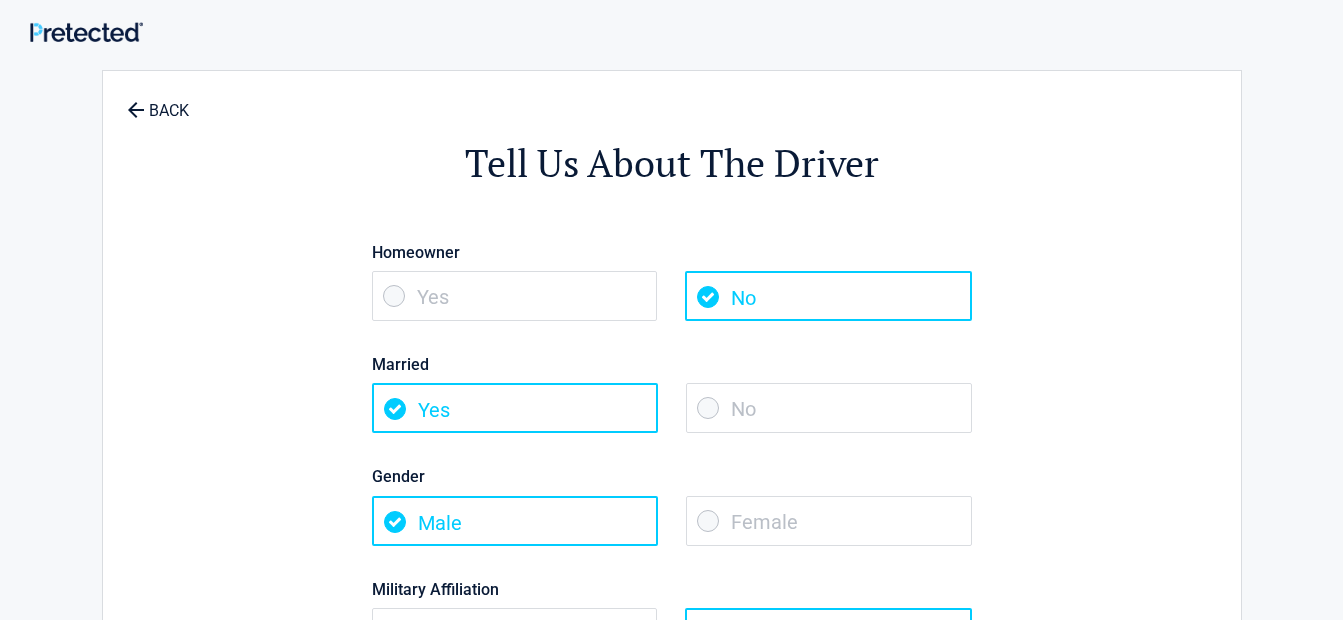 click on "No" at bounding box center (829, 408) 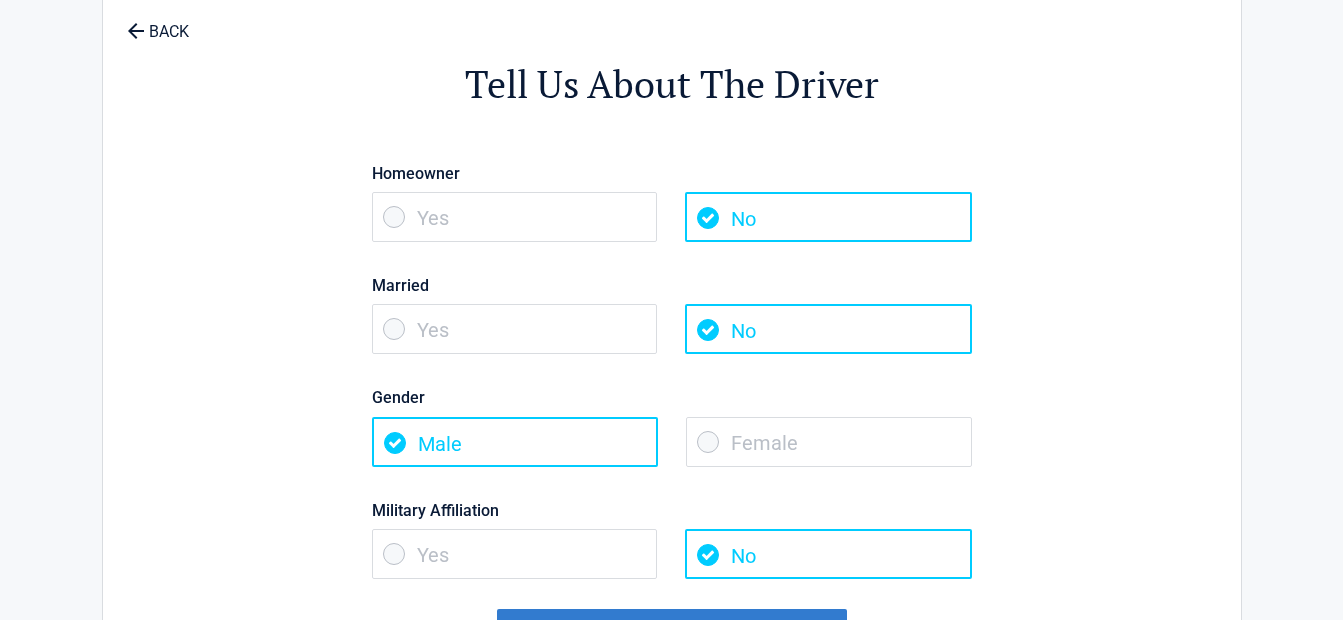 scroll, scrollTop: 200, scrollLeft: 0, axis: vertical 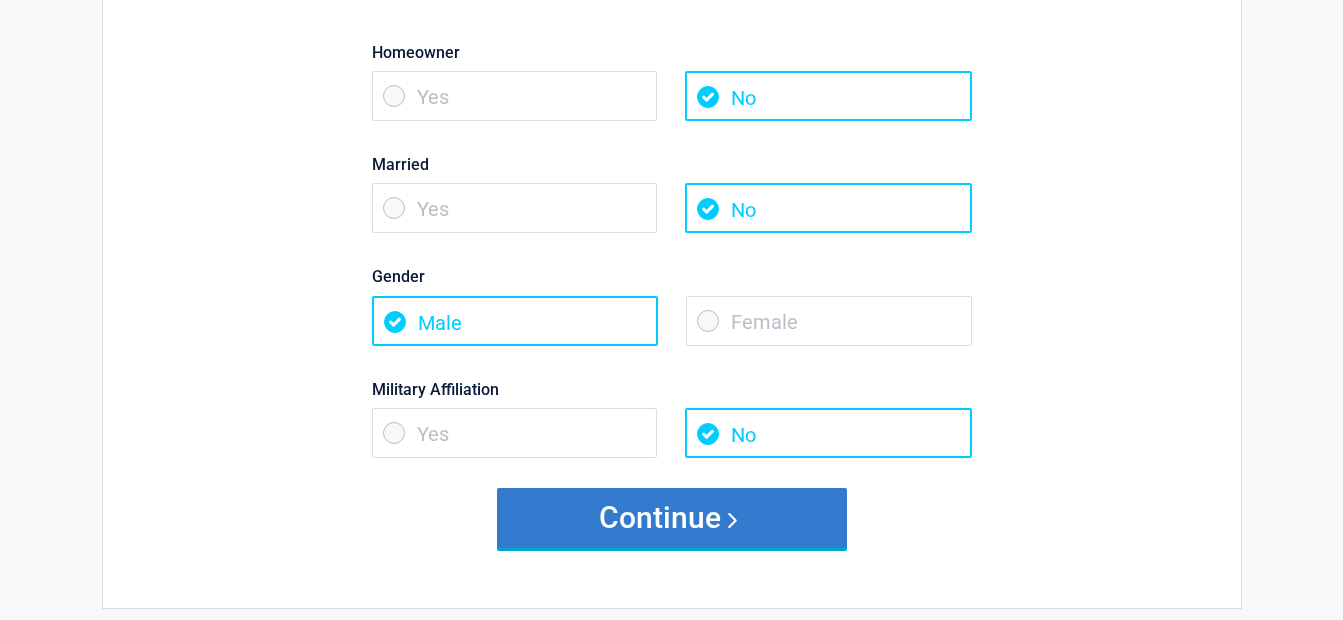 click on "Continue" at bounding box center [672, 518] 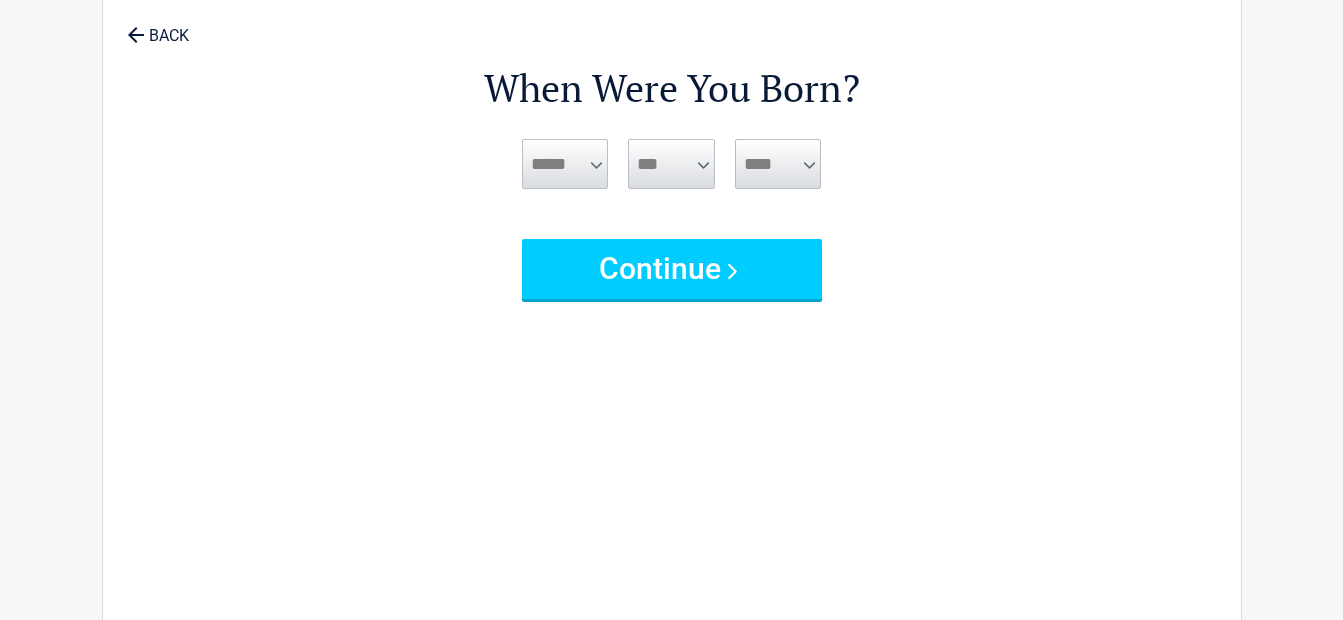 scroll, scrollTop: 0, scrollLeft: 0, axis: both 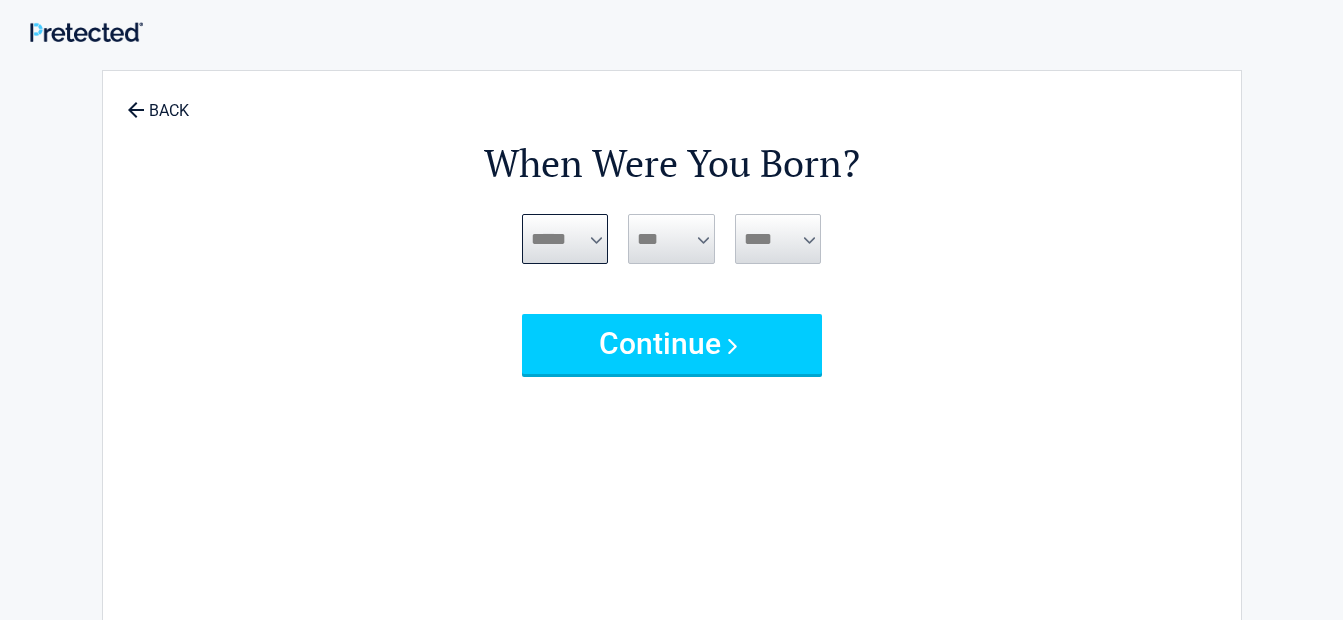 click on "*****
***
***
***
***
***
***
***
***
***
***
***
***" at bounding box center (565, 239) 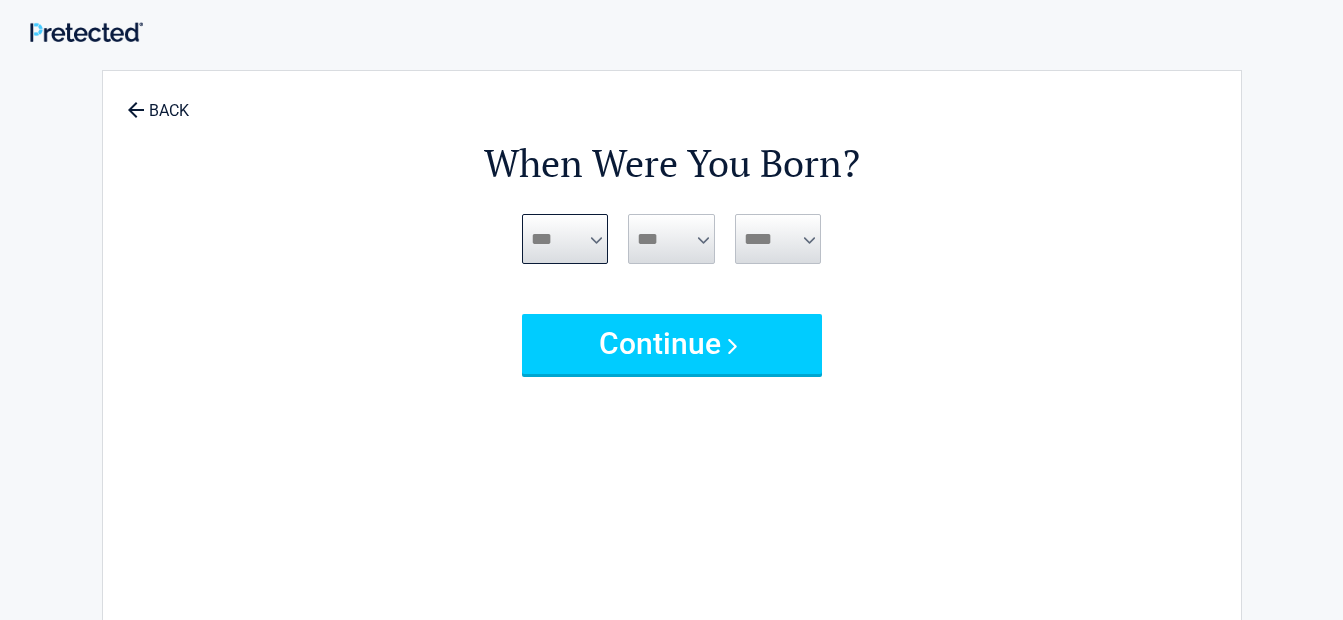 click on "*****
***
***
***
***
***
***
***
***
***
***
***
***" at bounding box center (565, 239) 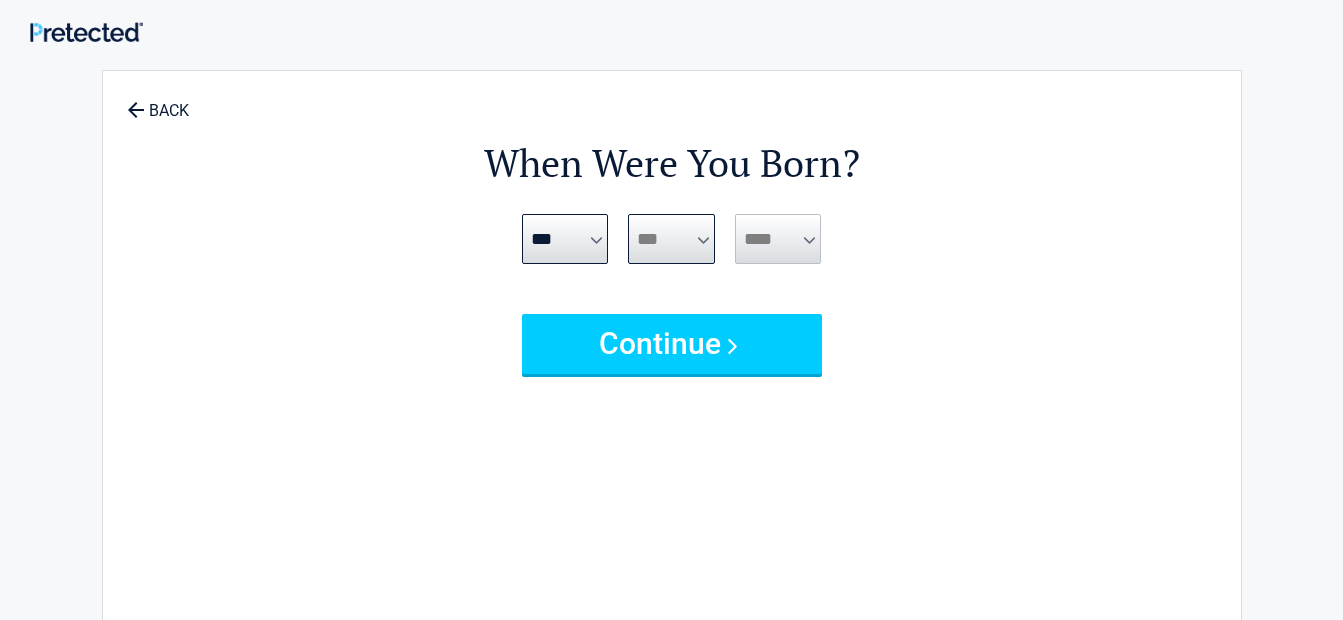 click on "*** * * * * * * * * * ** ** ** ** ** ** ** ** ** ** ** ** ** ** ** ** ** ** ** ** ** **" at bounding box center [671, 239] 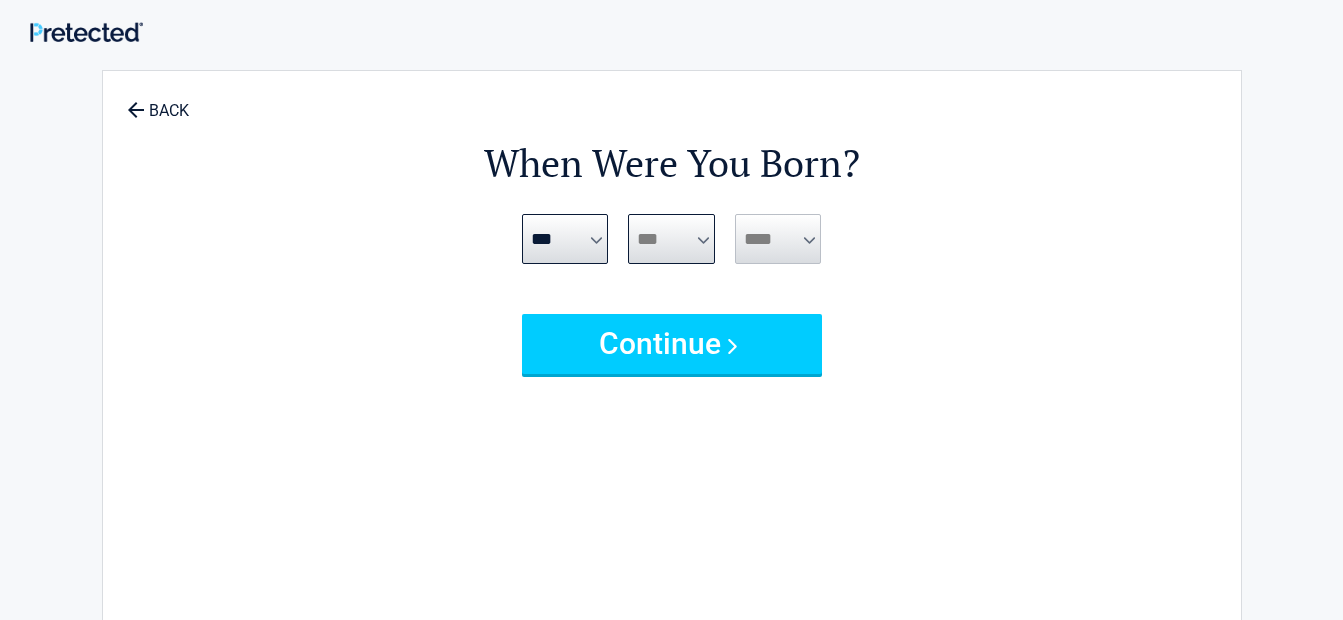 select on "**" 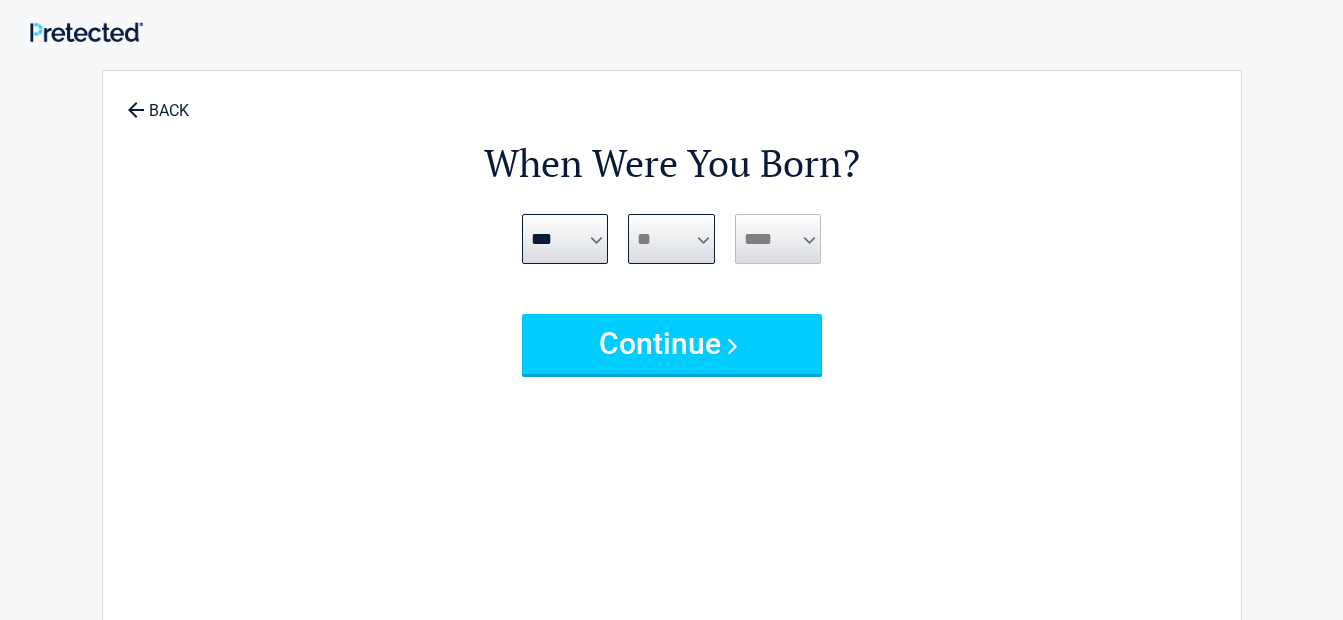 click on "*** * * * * * * * * * ** ** ** ** ** ** ** ** ** ** ** ** ** ** ** ** ** ** ** ** ** **" at bounding box center [671, 239] 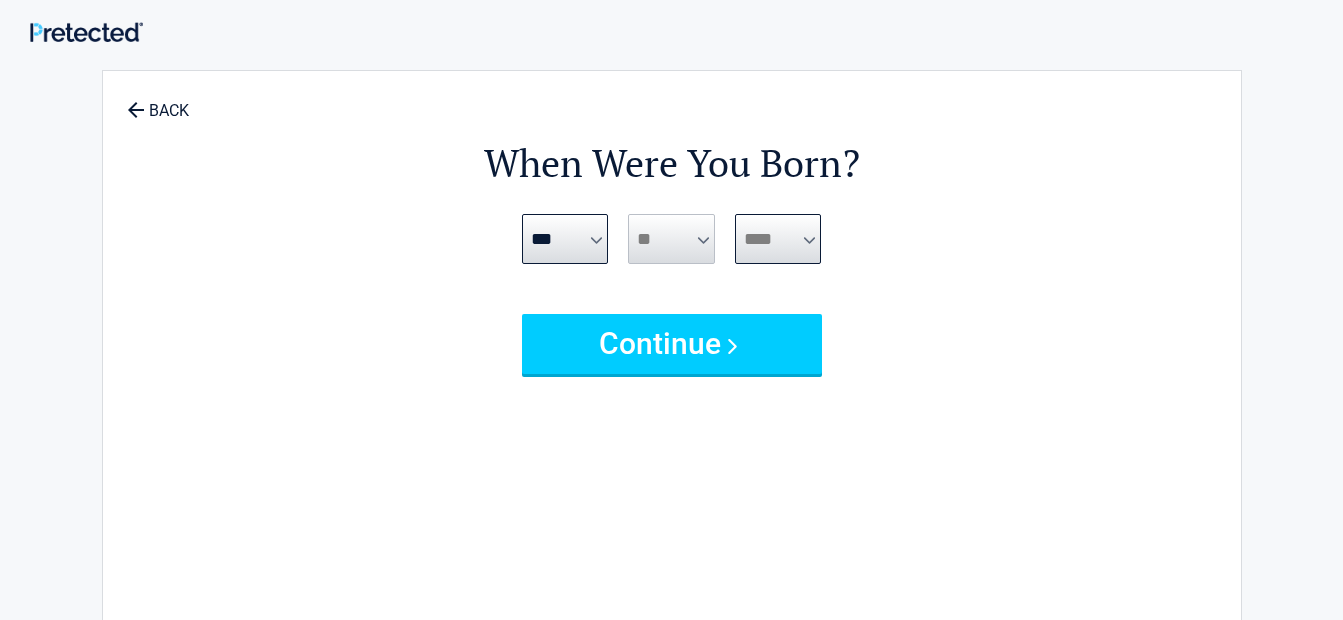 click on "****
****
****
****
****
****
****
****
****
****
****
****
****
****
****
****
****
****
****
****
****
****
****
****
****
****
****
****
****
****
****
****
****
****
****
****
****
****
****
****
****
****
****
****
****
****
****
****
****
****
****
****
****
****
****
****
****
****
****
****
****
****
****
****" at bounding box center [778, 239] 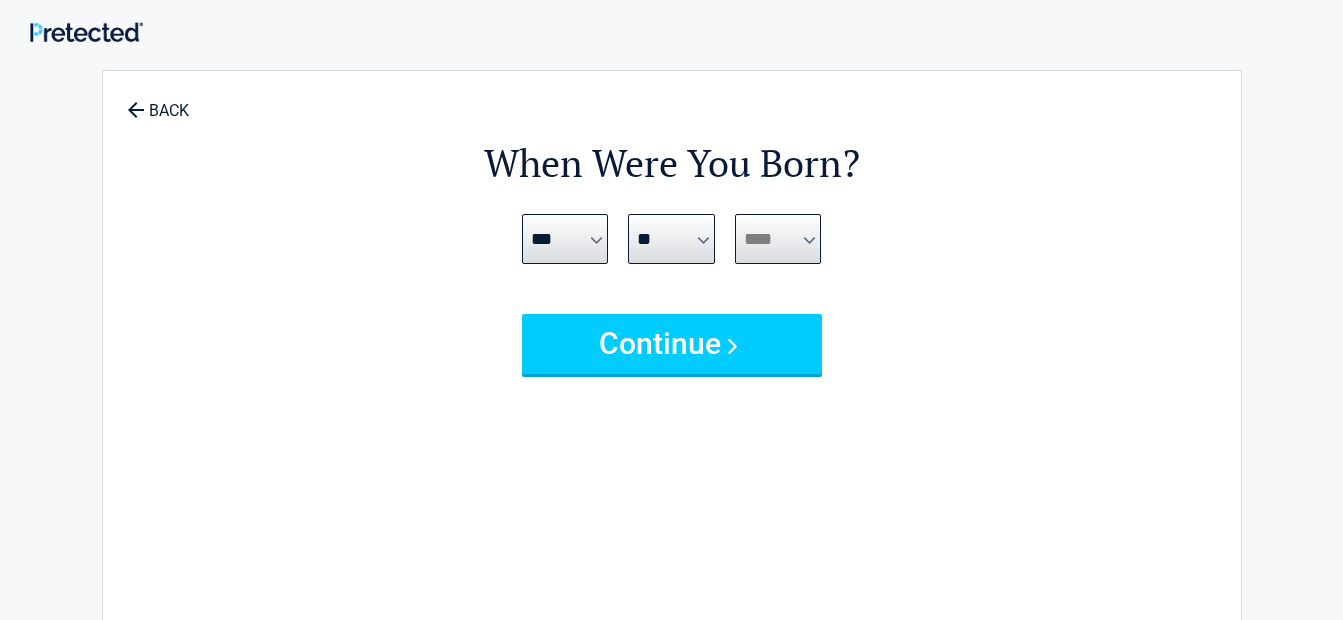 select on "****" 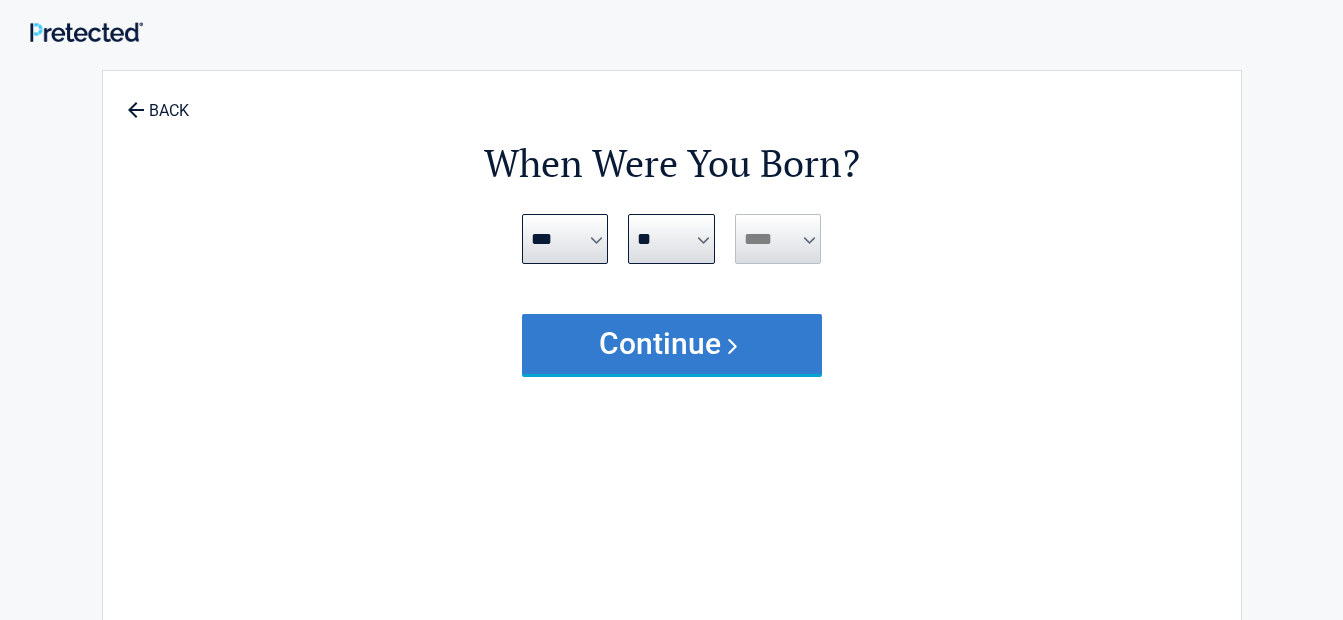 click on "Continue" at bounding box center [672, 344] 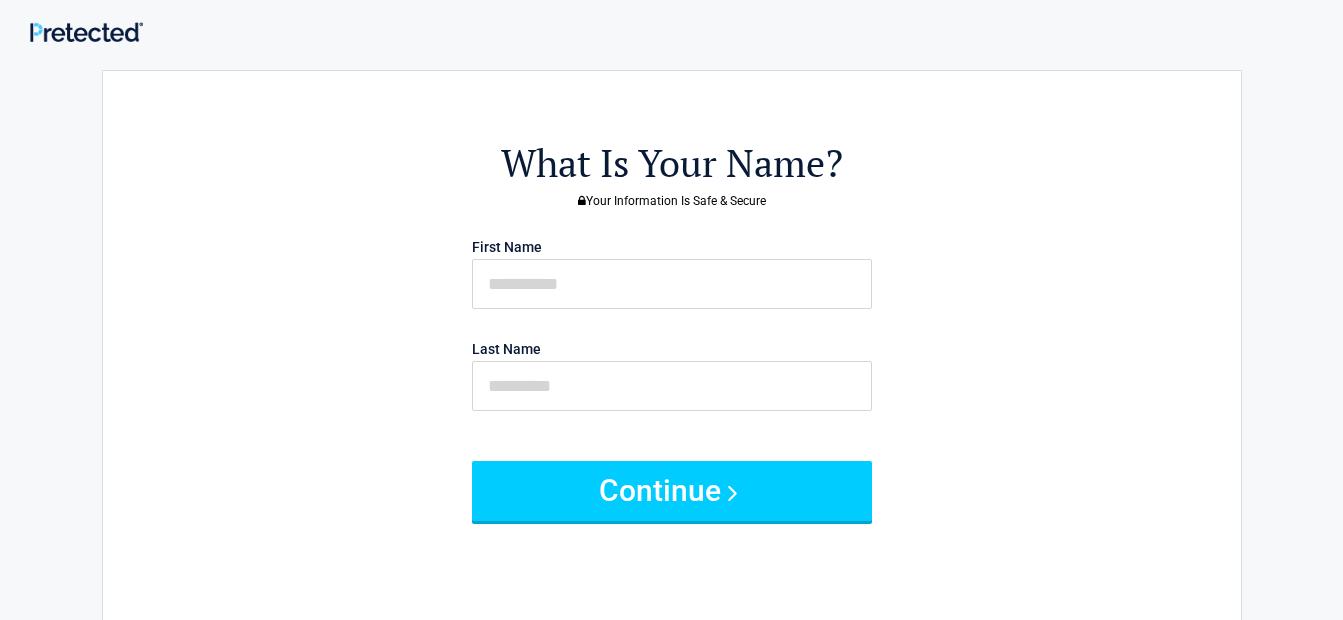 click on "First Name" at bounding box center (672, 270) 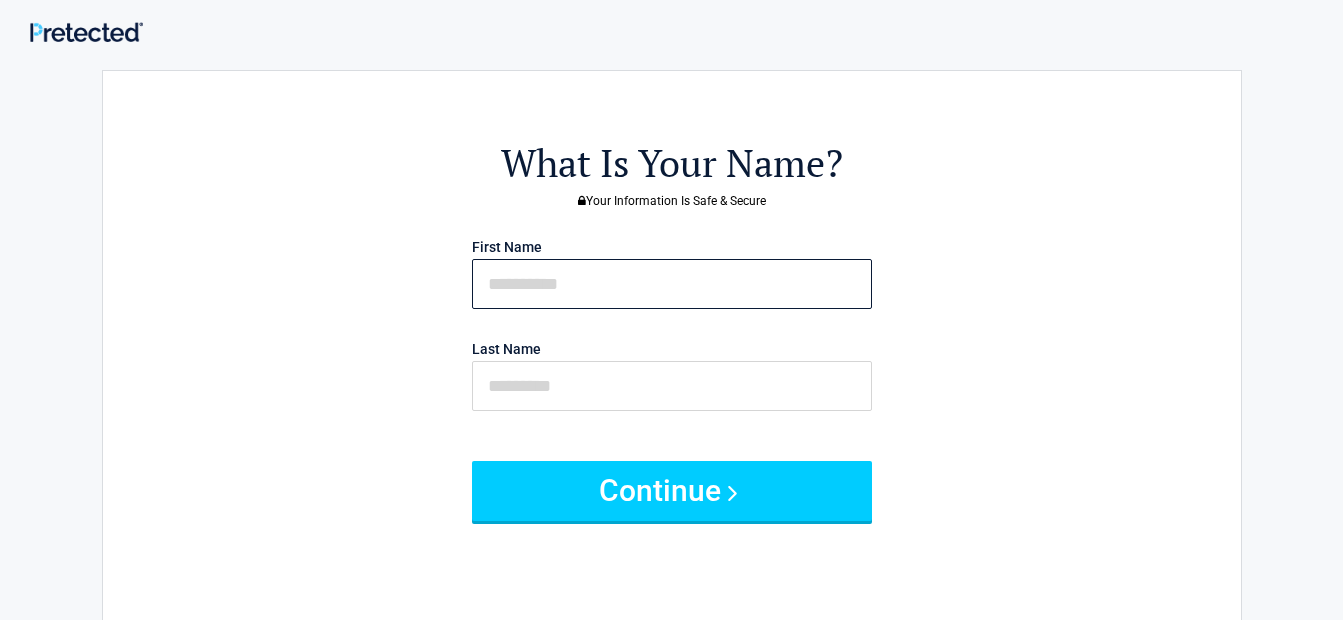 drag, startPoint x: 572, startPoint y: 284, endPoint x: 566, endPoint y: 300, distance: 17.088007 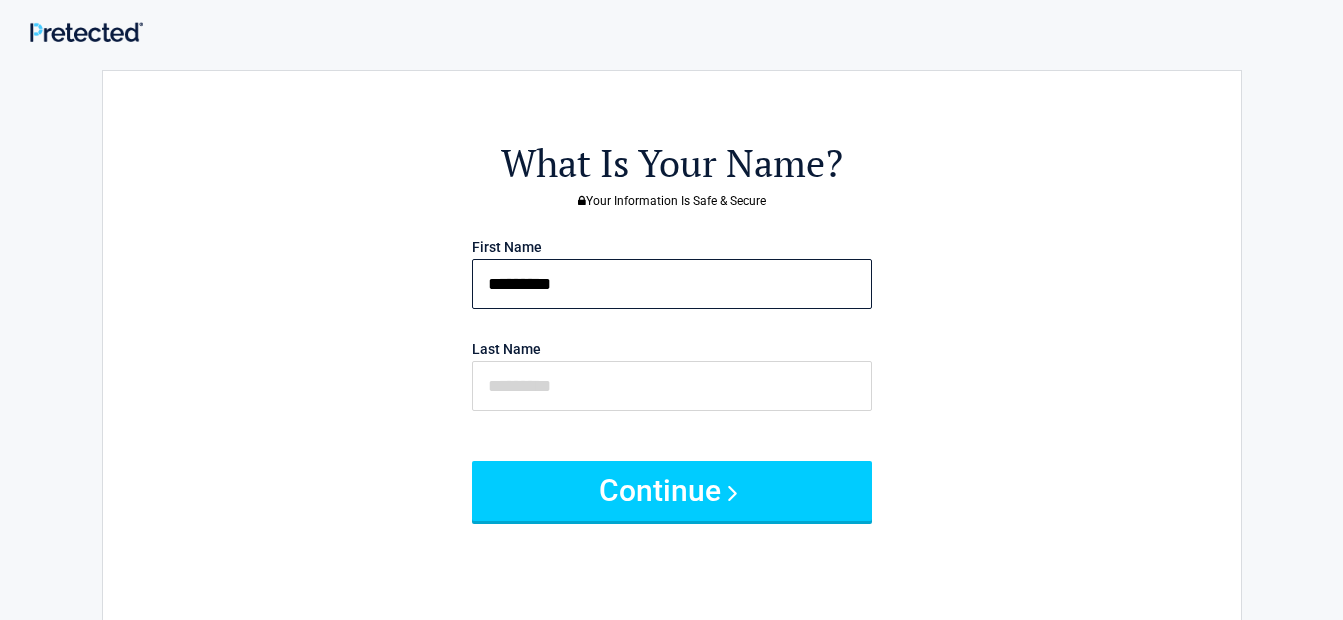 type on "********" 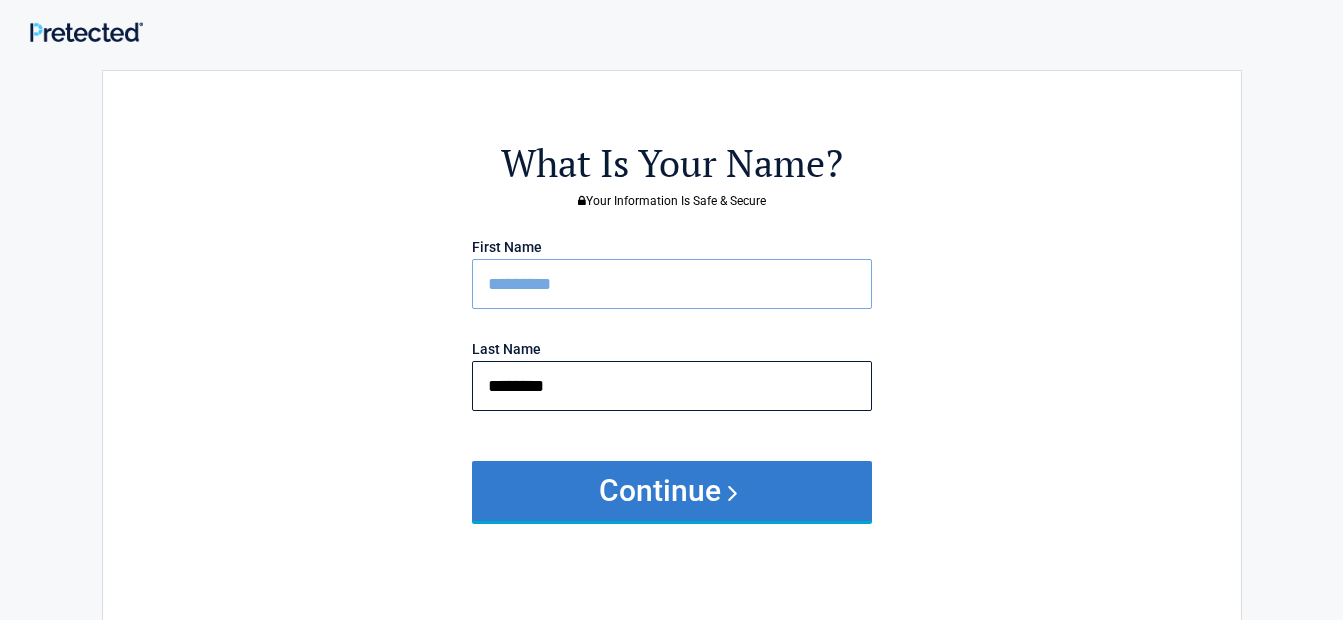 type on "********" 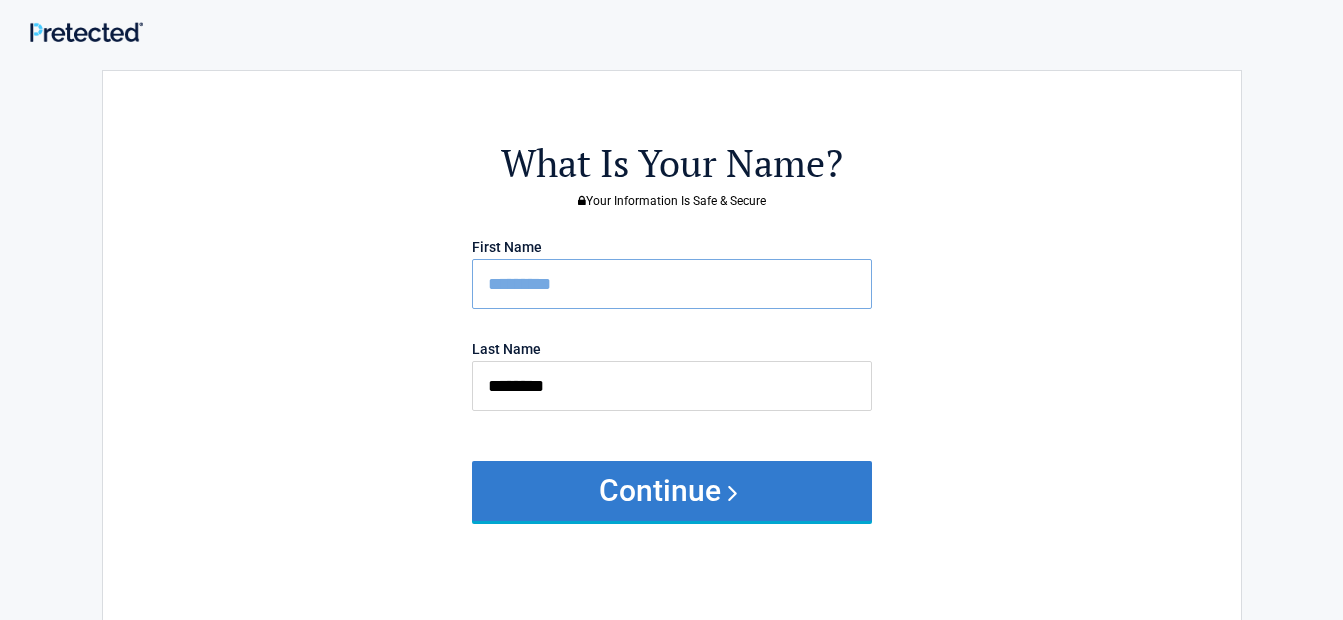 click on "Continue" at bounding box center (672, 491) 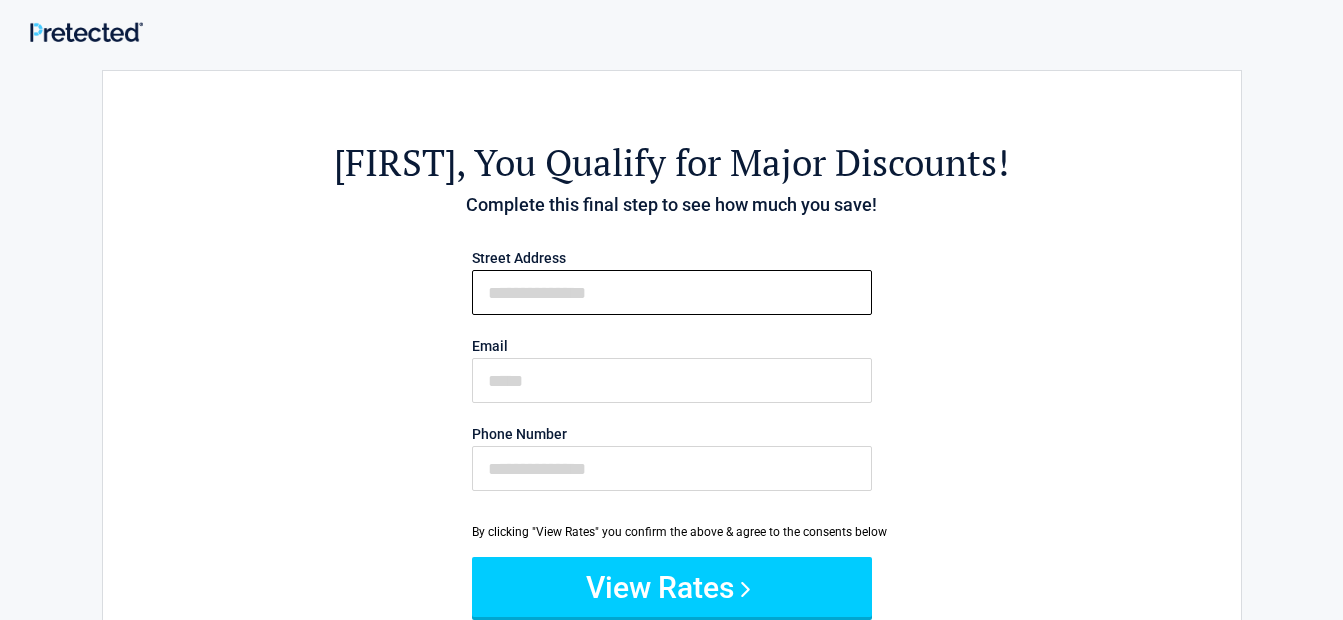 drag, startPoint x: 590, startPoint y: 295, endPoint x: 585, endPoint y: 279, distance: 16.763054 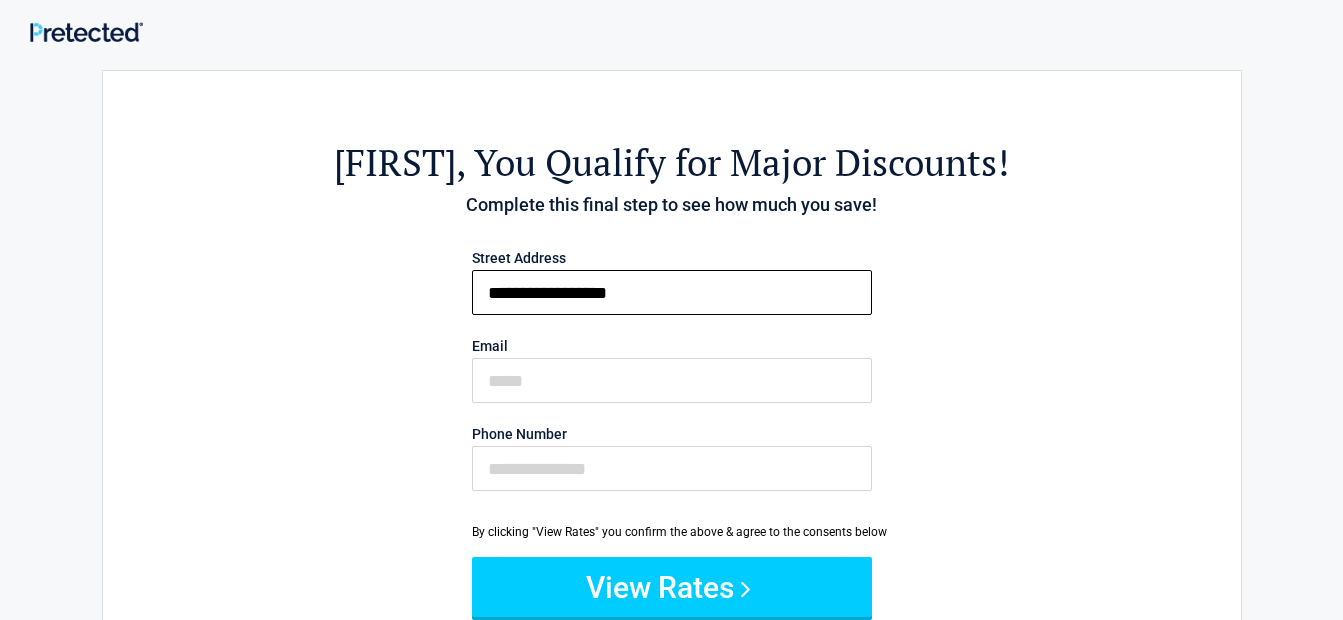 type on "**********" 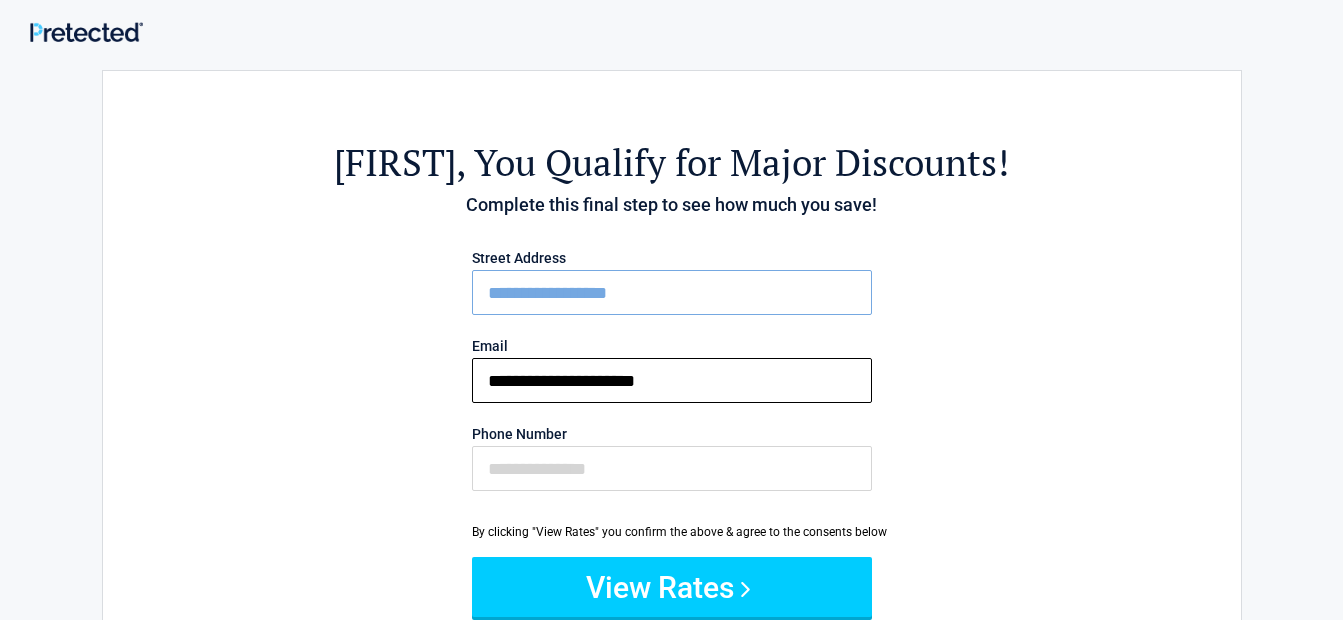 type on "**********" 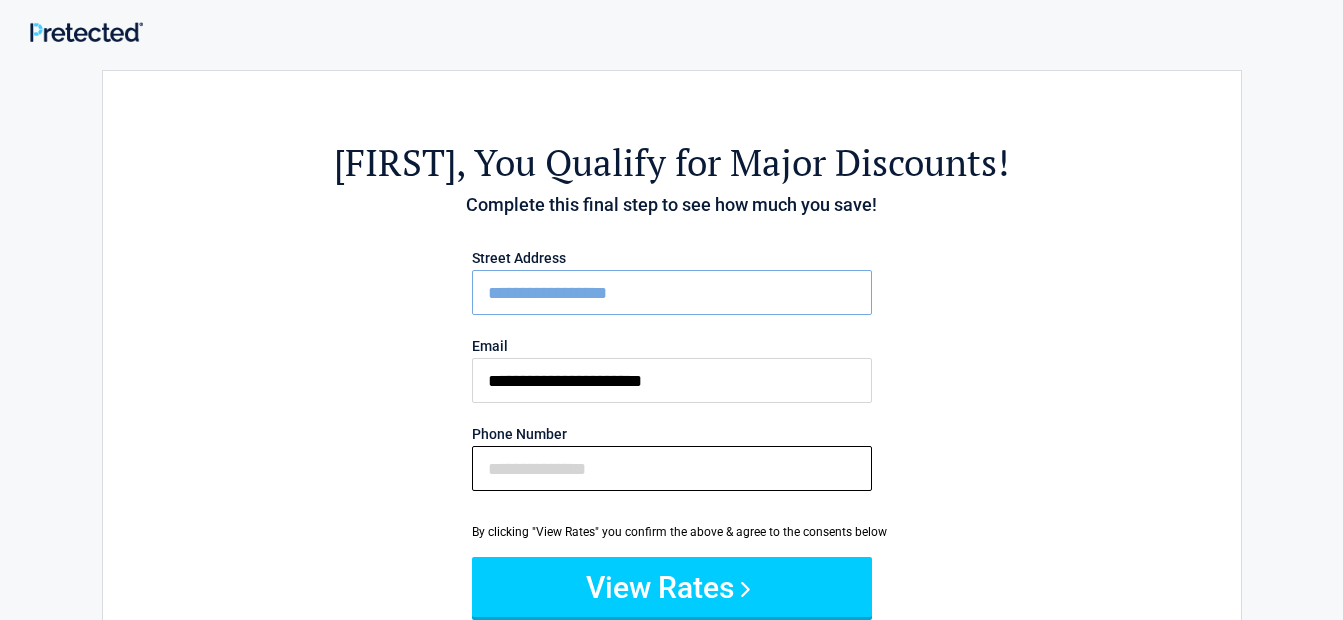 type on "**********" 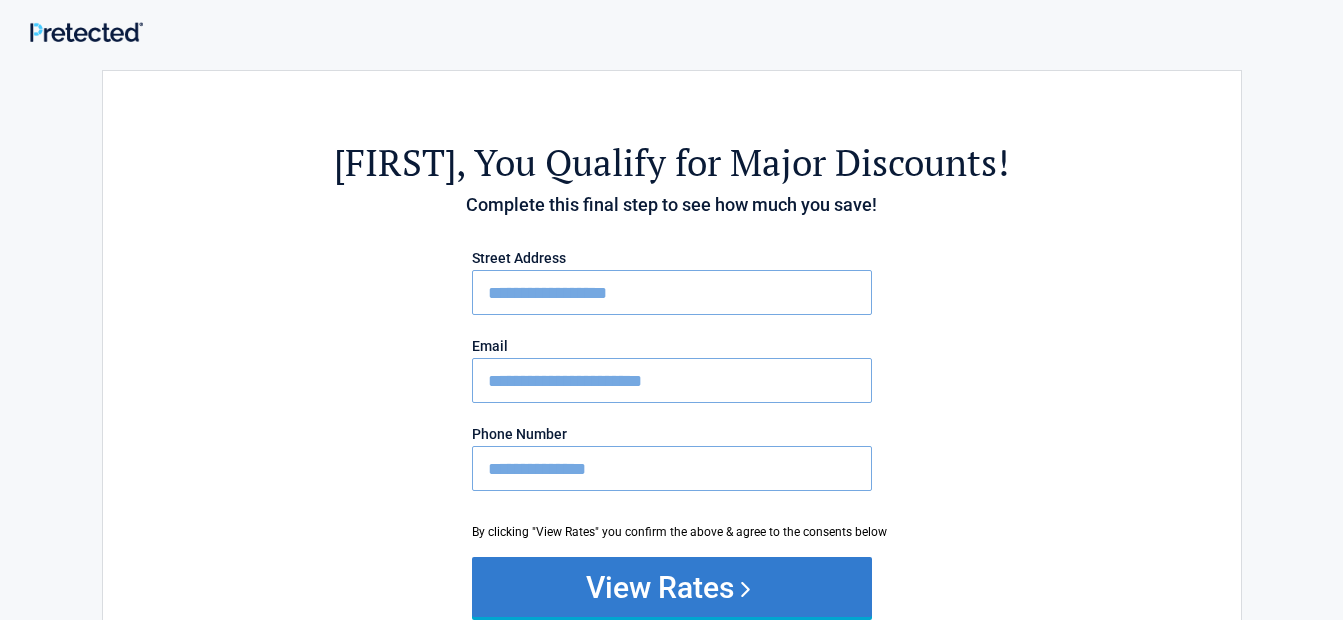 type on "**********" 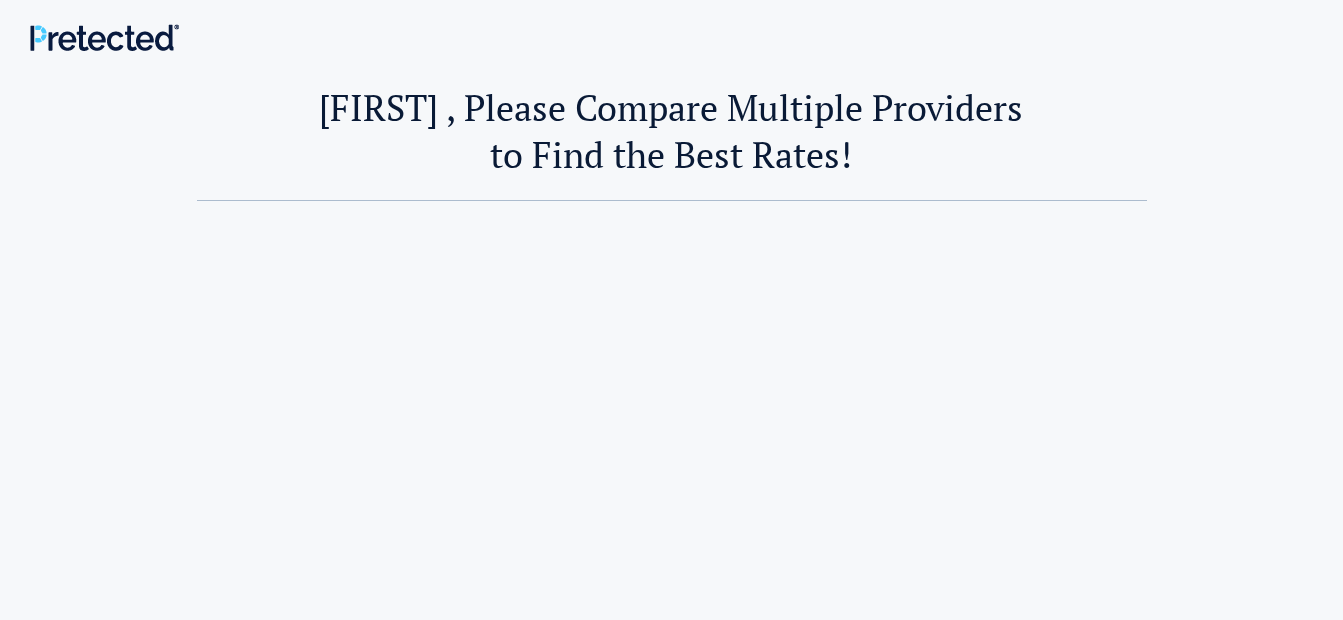 scroll, scrollTop: 0, scrollLeft: 0, axis: both 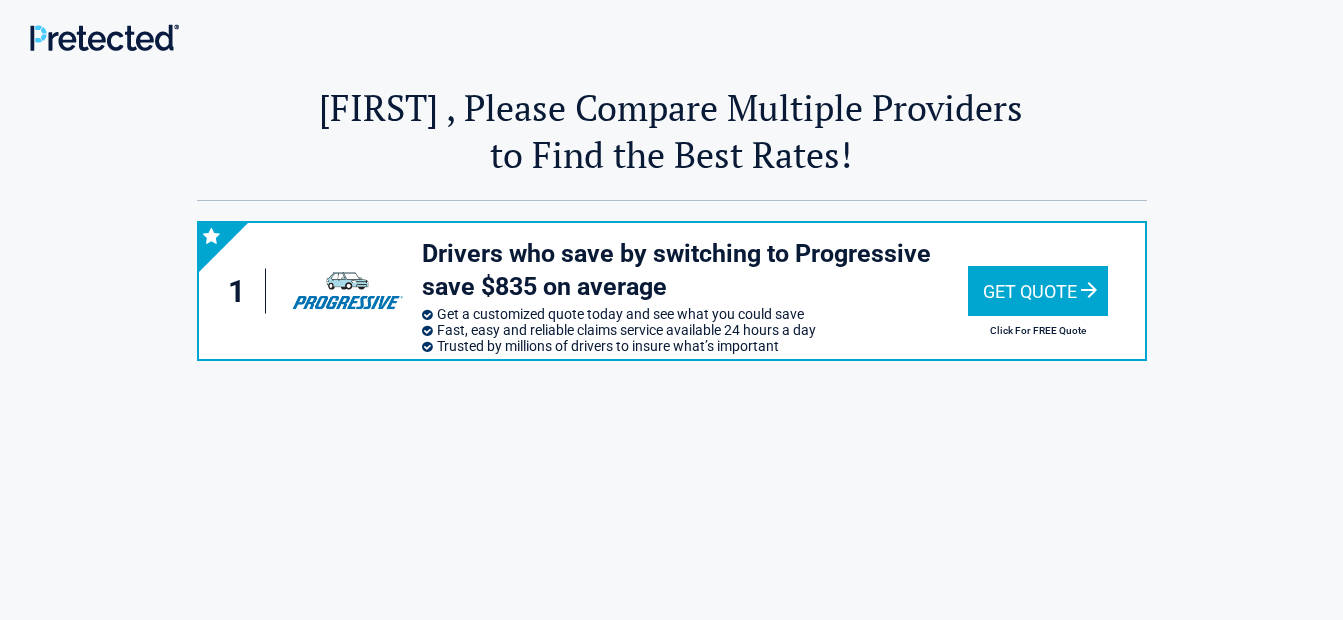 click on "Get Quote" at bounding box center (1038, 291) 